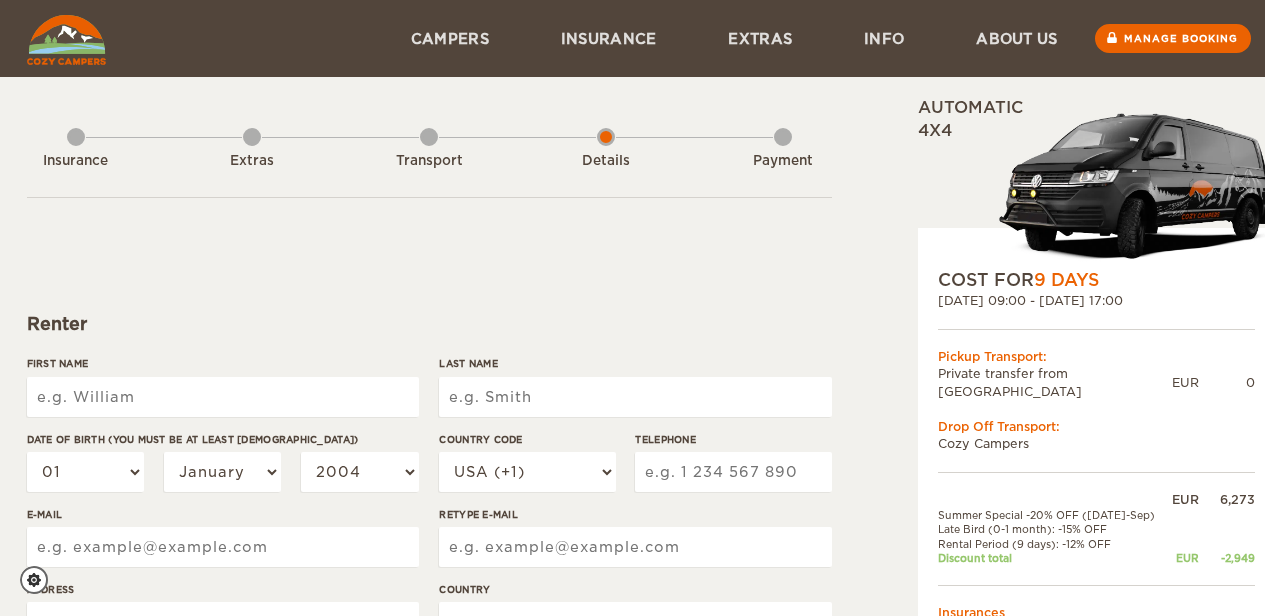 scroll, scrollTop: 0, scrollLeft: 0, axis: both 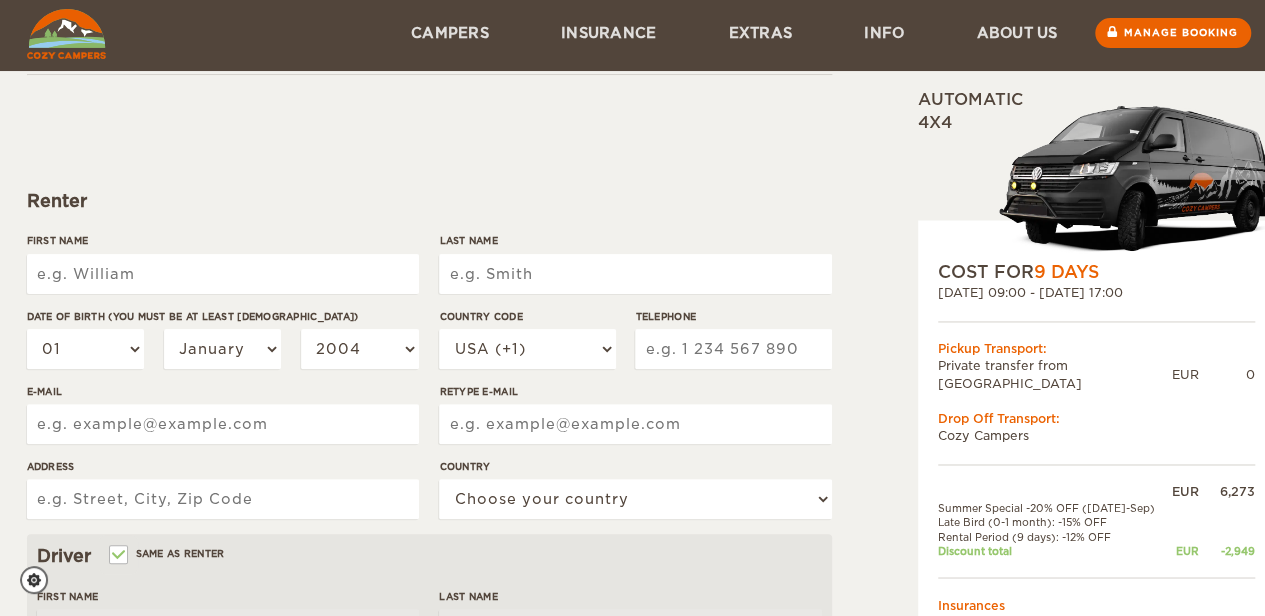 click on "First Name" at bounding box center [223, 274] 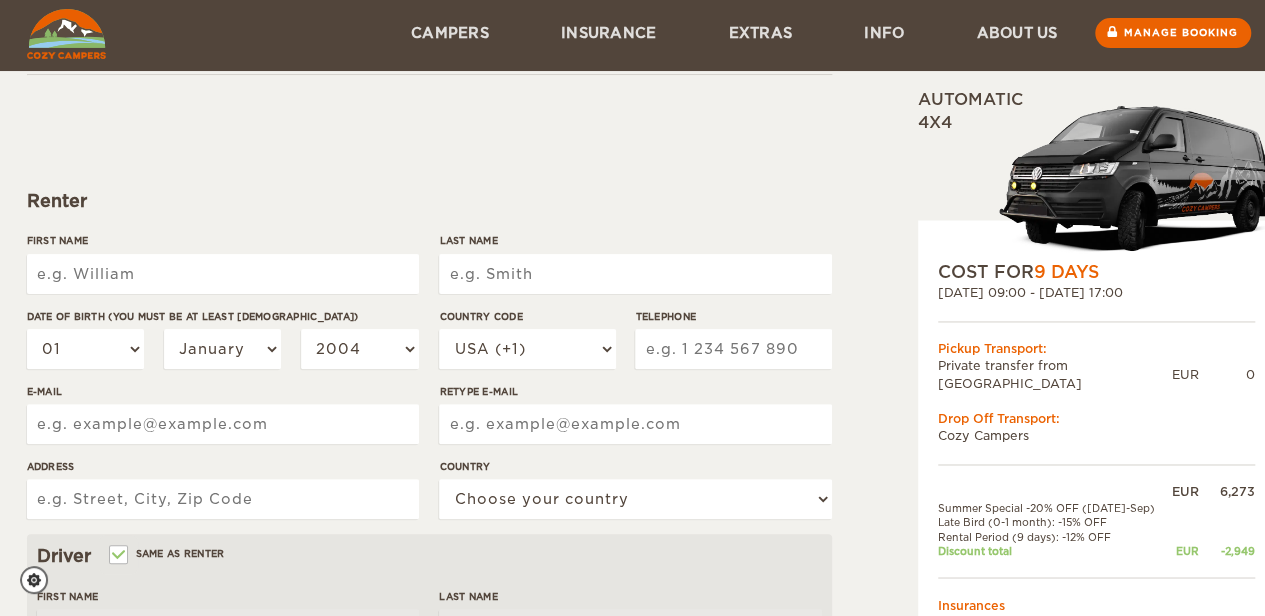 type on "[PERSON_NAME]" 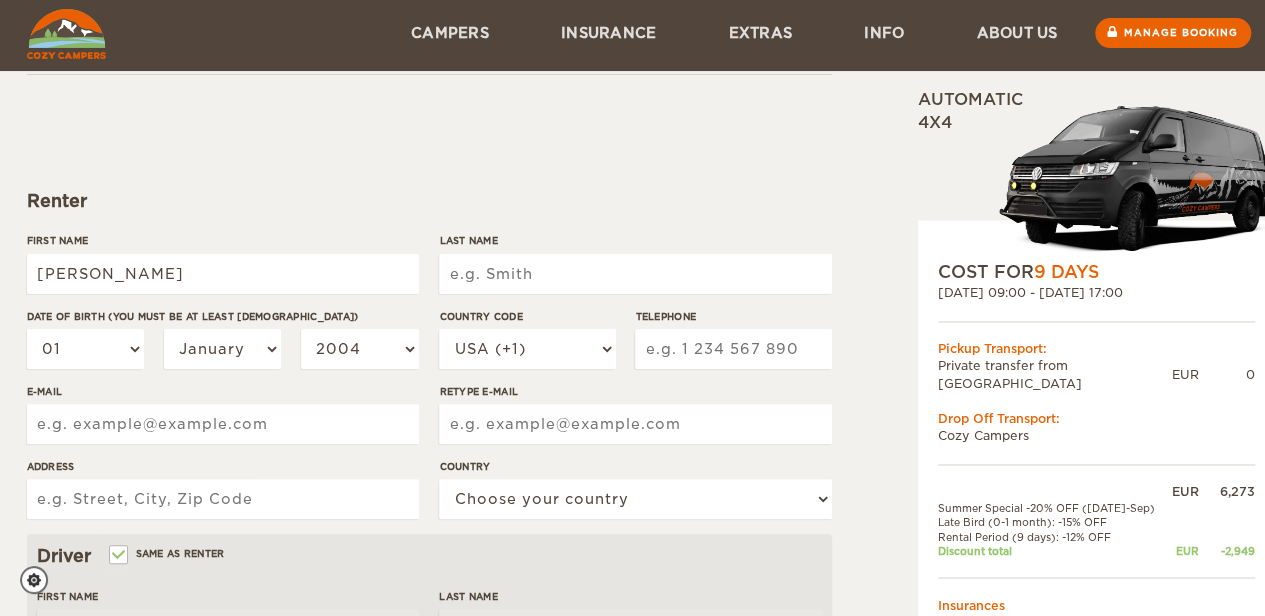 type on "[PERSON_NAME]" 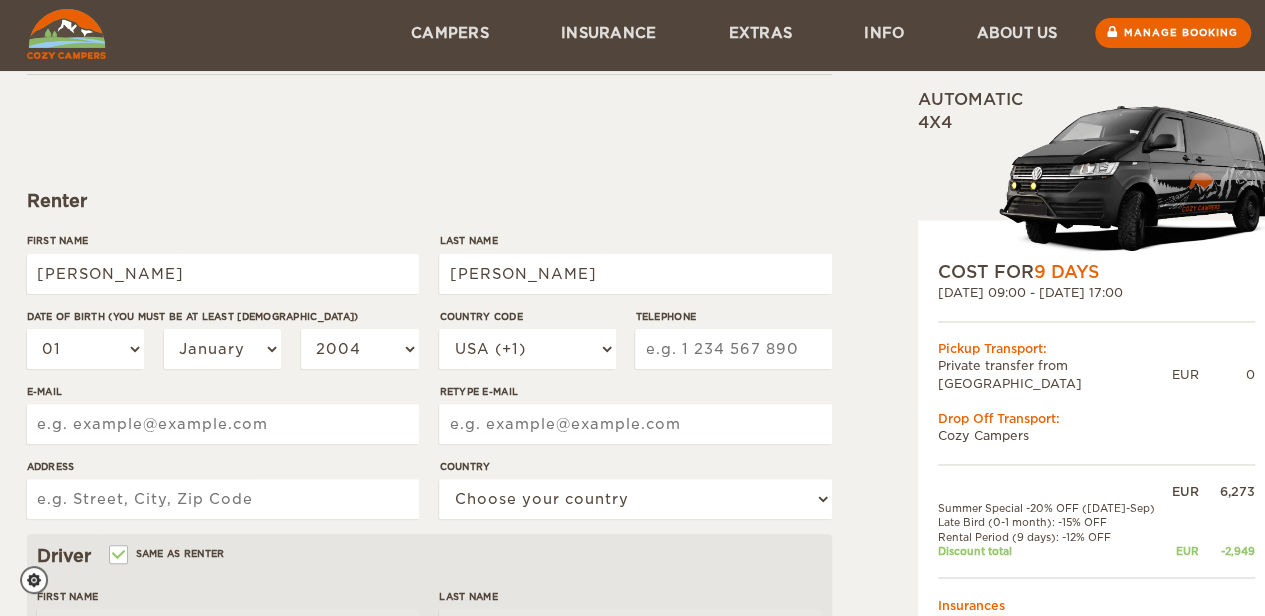type on "2066508477" 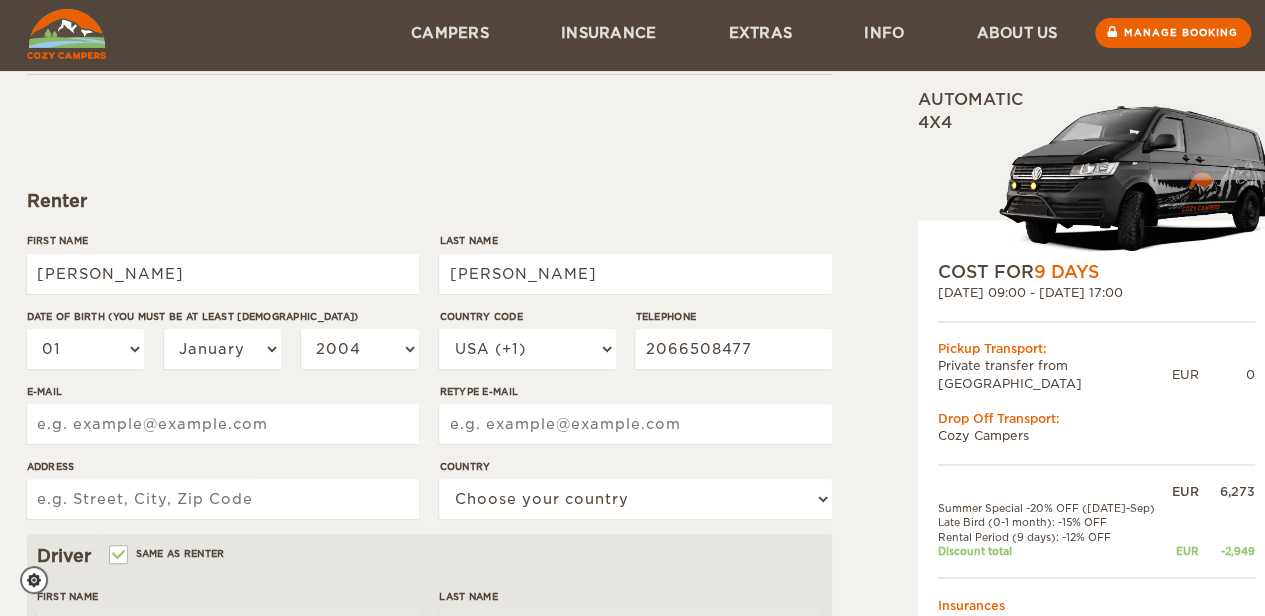 type on "[PERSON_NAME][EMAIL_ADDRESS][PERSON_NAME][DOMAIN_NAME]" 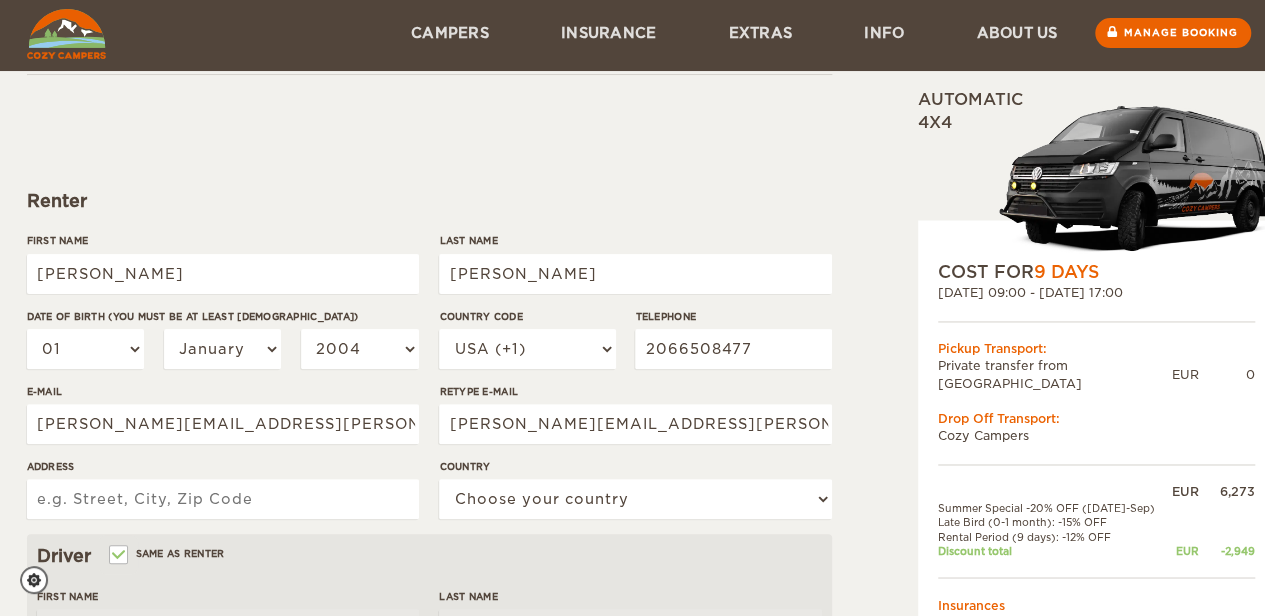 type on "[STREET_ADDRESS]" 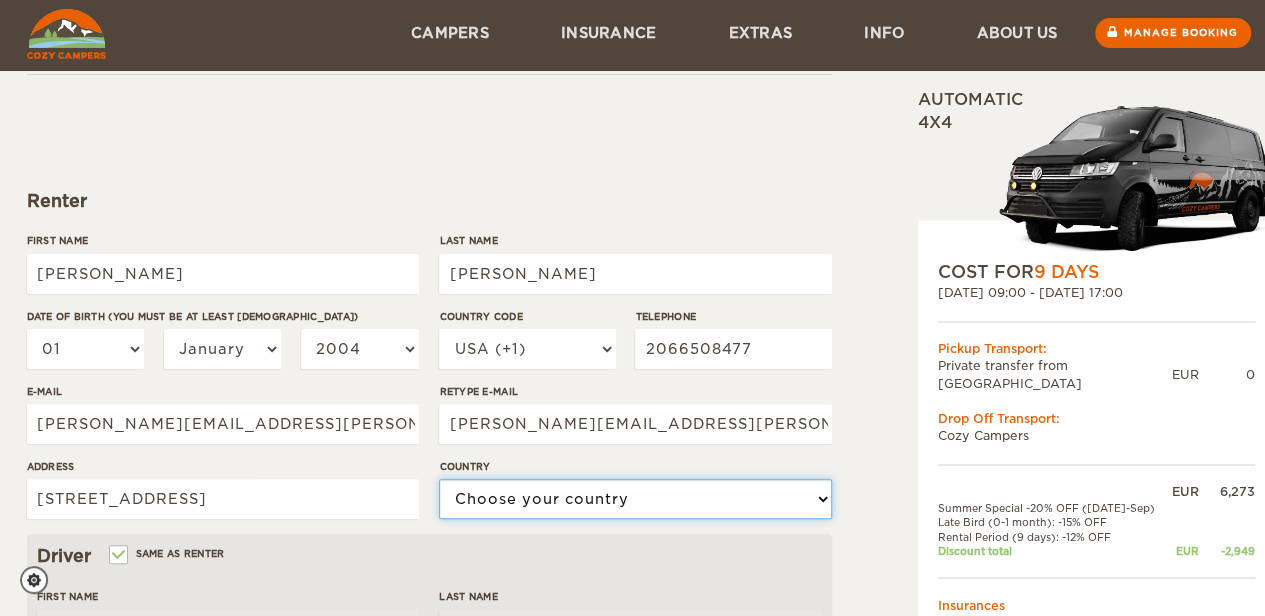 select on "222" 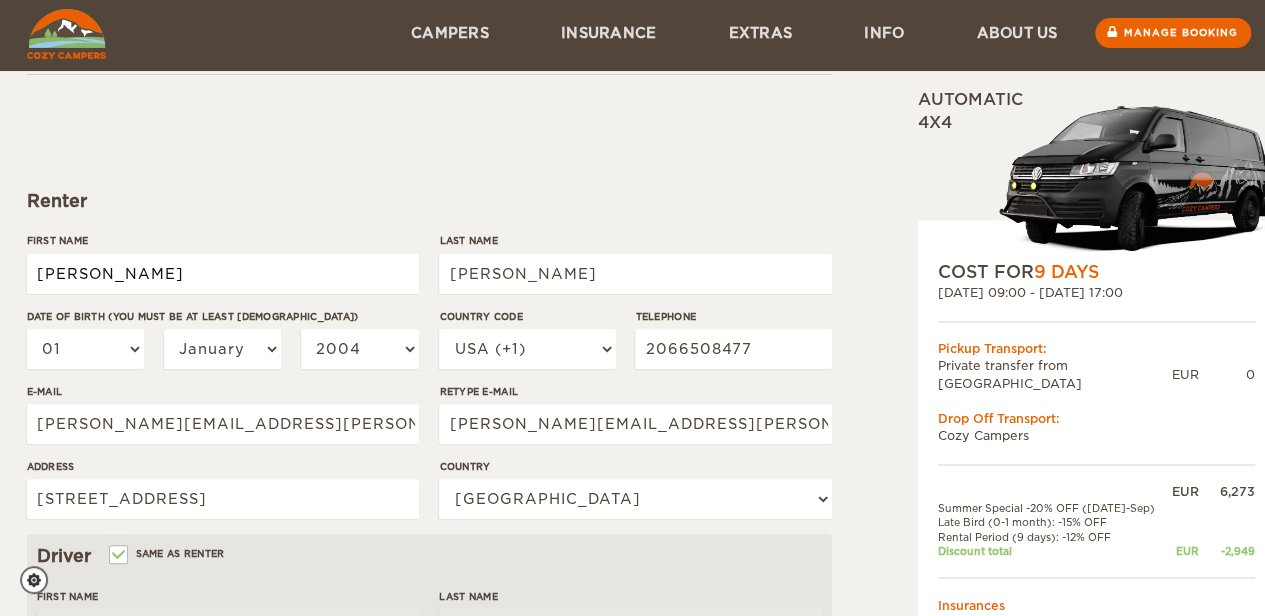 type on "[PERSON_NAME]" 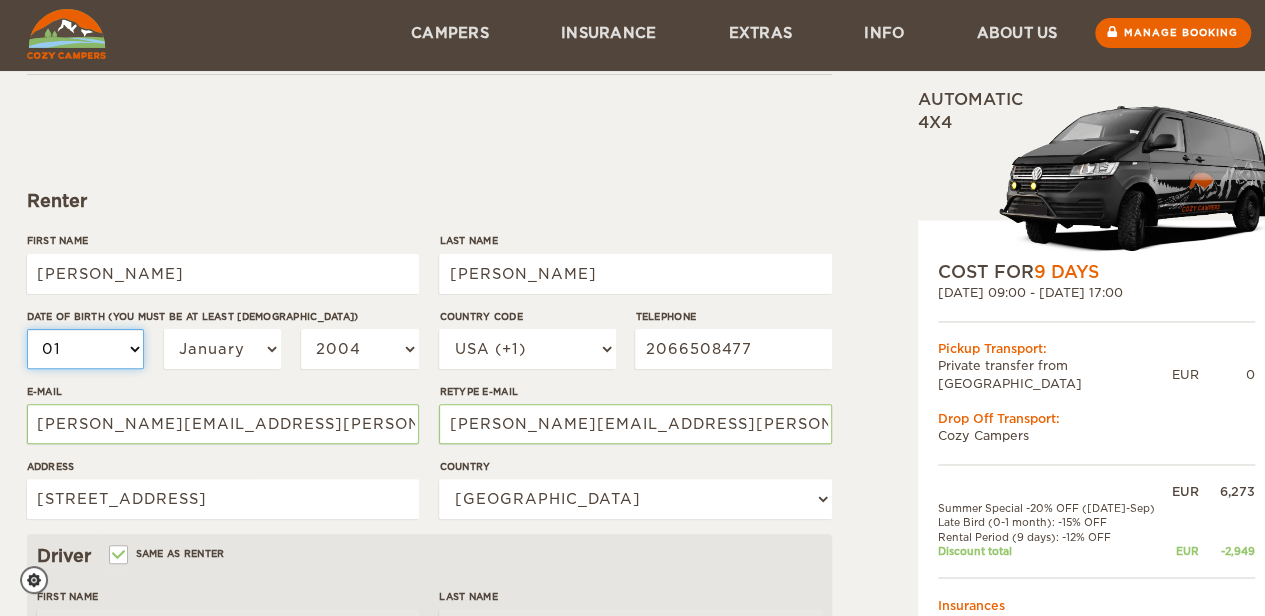 click on "01
02
03
04
05
06
07
08
09
10
11
12
13
14
15
16
17
18
19
20
21
22
23
24
25
26
27
28
29
30
31" at bounding box center [86, 349] 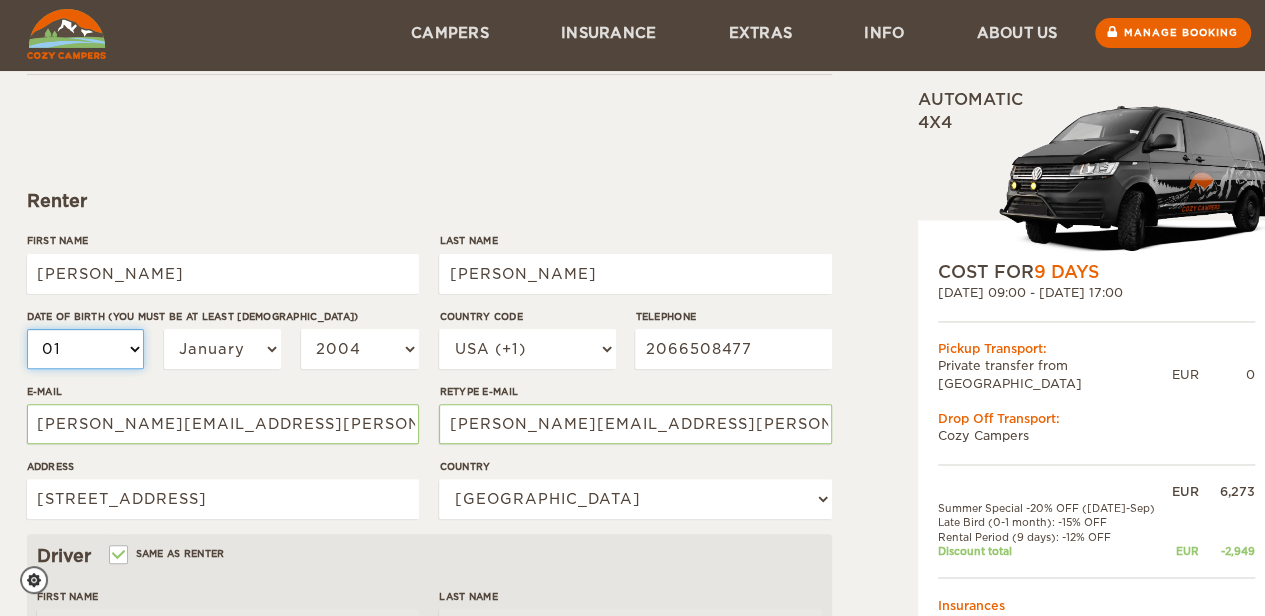 select on "12" 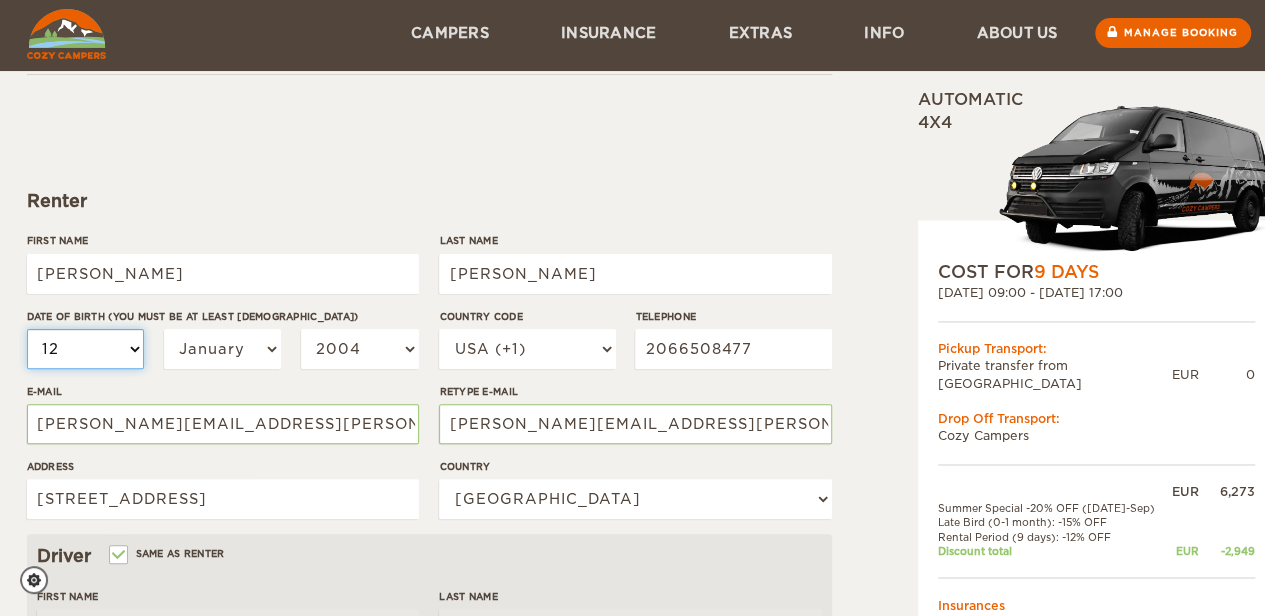 click on "01
02
03
04
05
06
07
08
09
10
11
12
13
14
15
16
17
18
19
20
21
22
23
24
25
26
27
28
29
30
31" at bounding box center (86, 349) 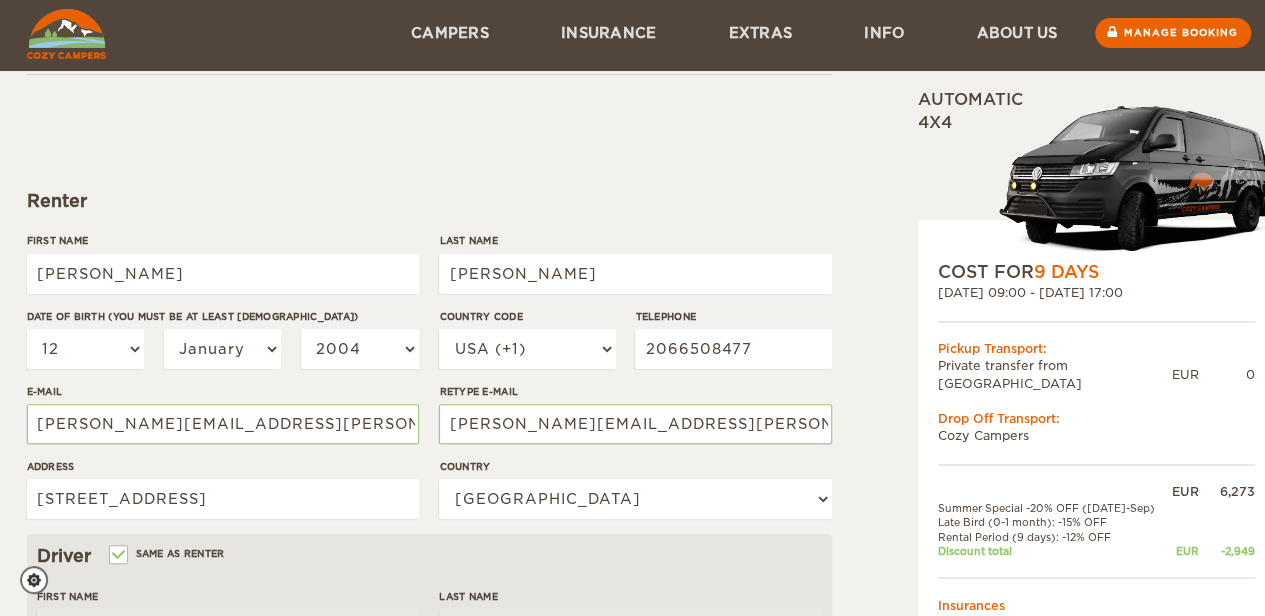 click on "E-mail" at bounding box center (223, 391) 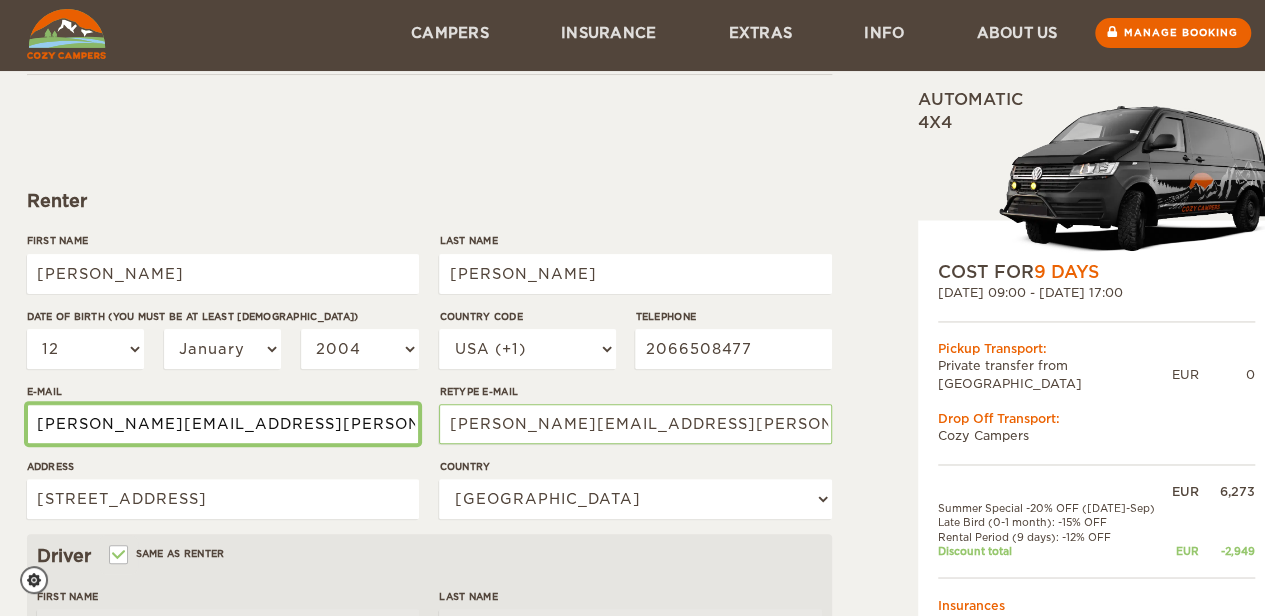 click on "[PERSON_NAME][EMAIL_ADDRESS][PERSON_NAME][DOMAIN_NAME]" at bounding box center (223, 424) 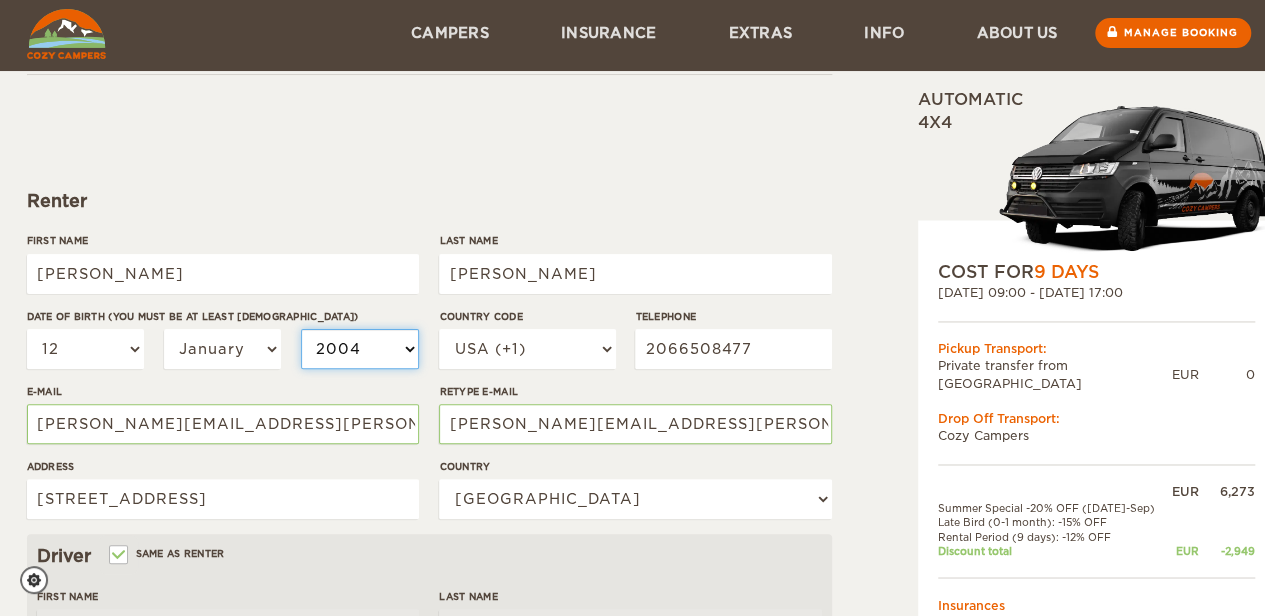 click on "2004 2003 2002 2001 2000 1999 1998 1997 1996 1995 1994 1993 1992 1991 1990 1989 1988 1987 1986 1985 1984 1983 1982 1981 1980 1979 1978 1977 1976 1975 1974 1973 1972 1971 1970 1969 1968 1967 1966 1965 1964 1963 1962 1961 1960 1959 1958 1957 1956 1955 1954 1953 1952 1951 1950 1949 1948 1947 1946 1945 1944 1943 1942 1941 1940 1939 1938 1937 1936 1935 1934 1933 1932 1931 1930 1929 1928 1927 1926 1925 1924 1923 1922 1921 1920 1919 1918 1917 1916 1915 1914 1913 1912 1911 1910 1909 1908 1907 1906 1905 1904 1903 1902 1901 1900 1899 1898 1897 1896 1895 1894 1893 1892 1891 1890 1889 1888 1887 1886 1885 1884 1883 1882 1881 1880 1879 1878 1877 1876 1875" at bounding box center (360, 349) 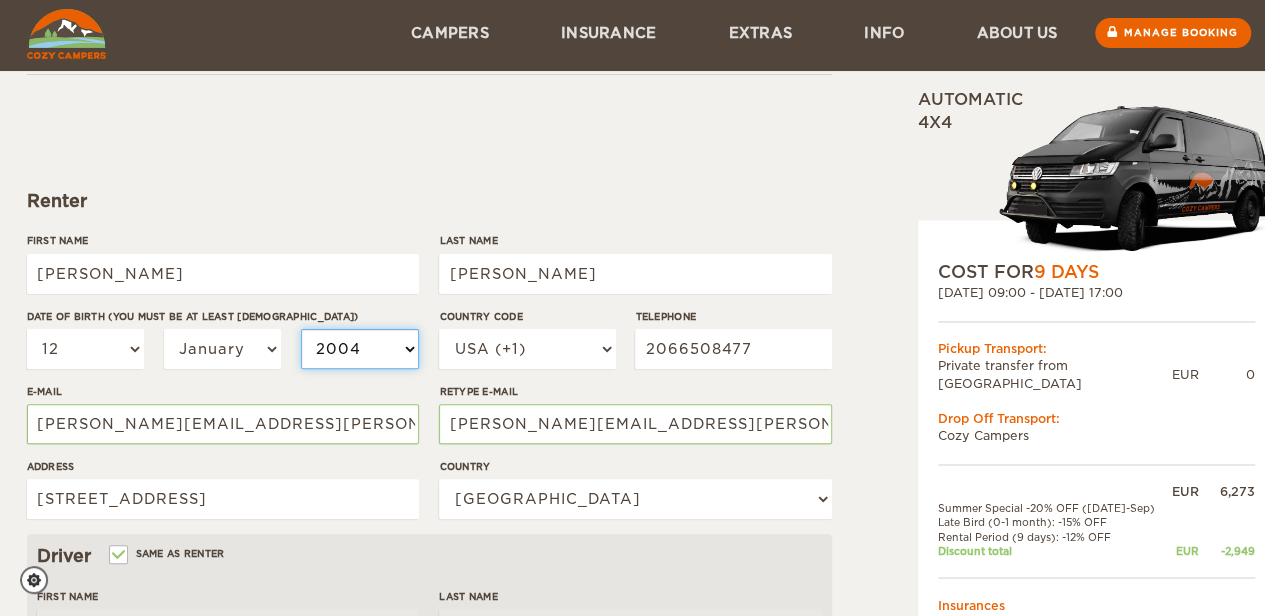 select on "1977" 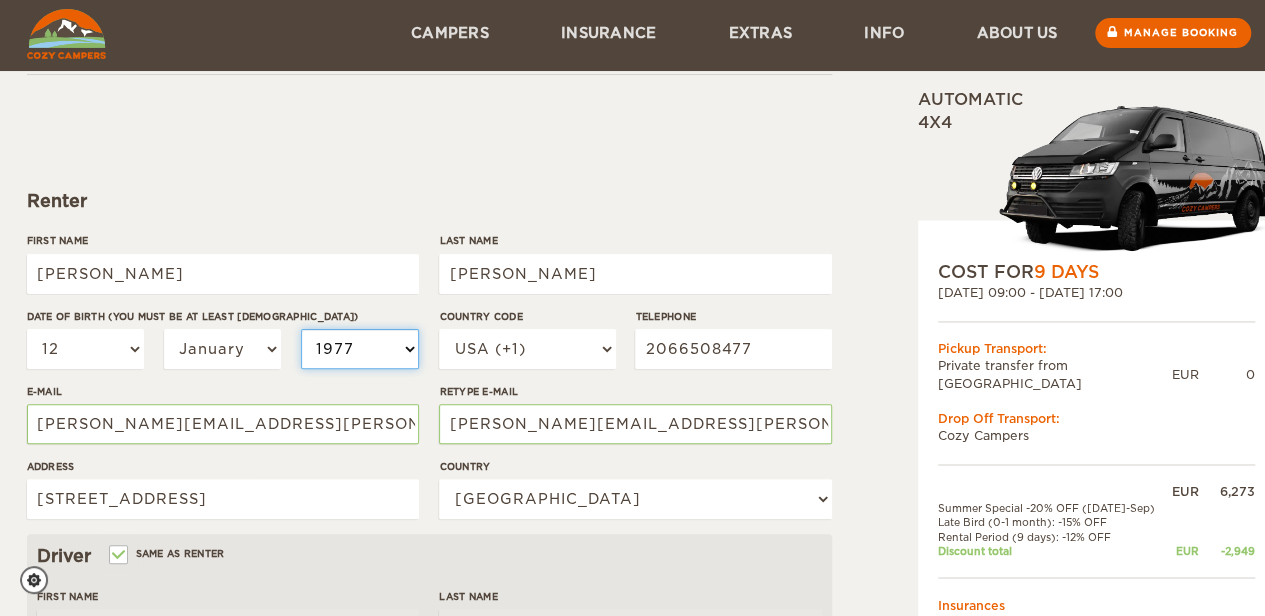 click on "2004 2003 2002 2001 2000 1999 1998 1997 1996 1995 1994 1993 1992 1991 1990 1989 1988 1987 1986 1985 1984 1983 1982 1981 1980 1979 1978 1977 1976 1975 1974 1973 1972 1971 1970 1969 1968 1967 1966 1965 1964 1963 1962 1961 1960 1959 1958 1957 1956 1955 1954 1953 1952 1951 1950 1949 1948 1947 1946 1945 1944 1943 1942 1941 1940 1939 1938 1937 1936 1935 1934 1933 1932 1931 1930 1929 1928 1927 1926 1925 1924 1923 1922 1921 1920 1919 1918 1917 1916 1915 1914 1913 1912 1911 1910 1909 1908 1907 1906 1905 1904 1903 1902 1901 1900 1899 1898 1897 1896 1895 1894 1893 1892 1891 1890 1889 1888 1887 1886 1885 1884 1883 1882 1881 1880 1879 1878 1877 1876 1875" at bounding box center [360, 349] 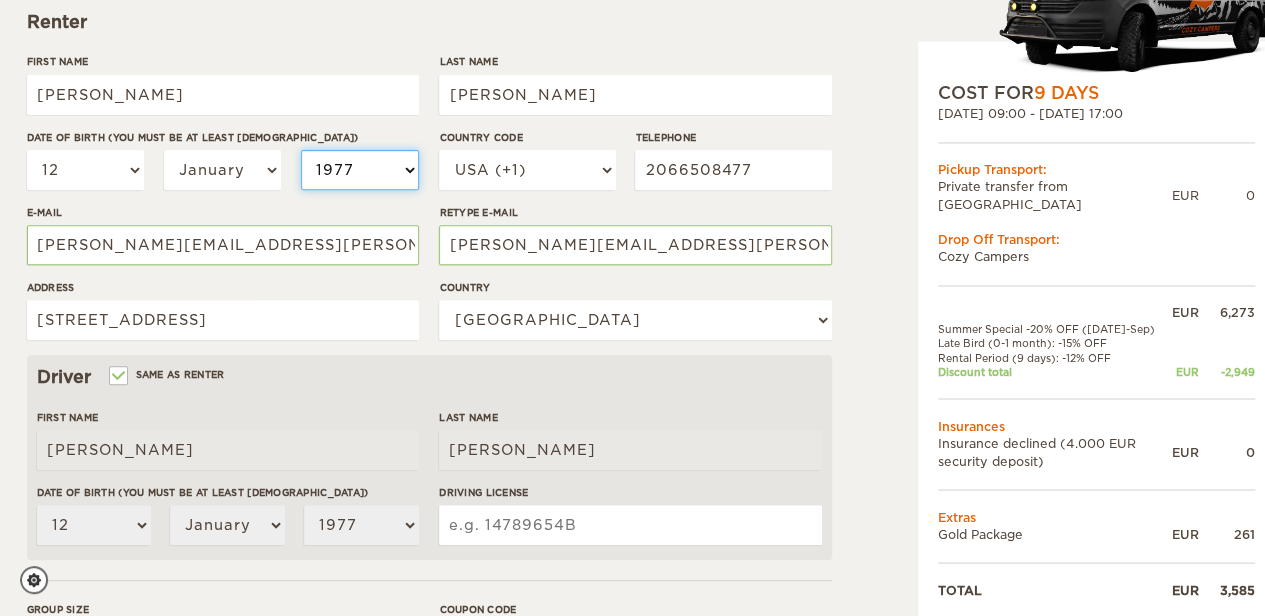 scroll, scrollTop: 377, scrollLeft: 0, axis: vertical 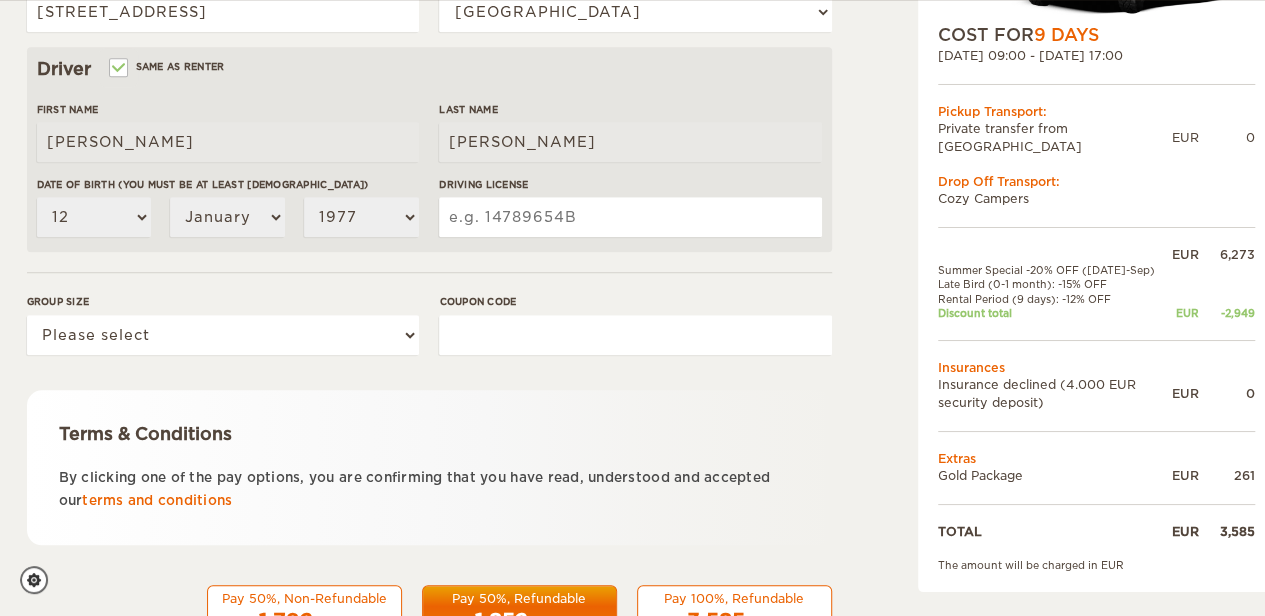 click on "Driving License" at bounding box center (630, 214) 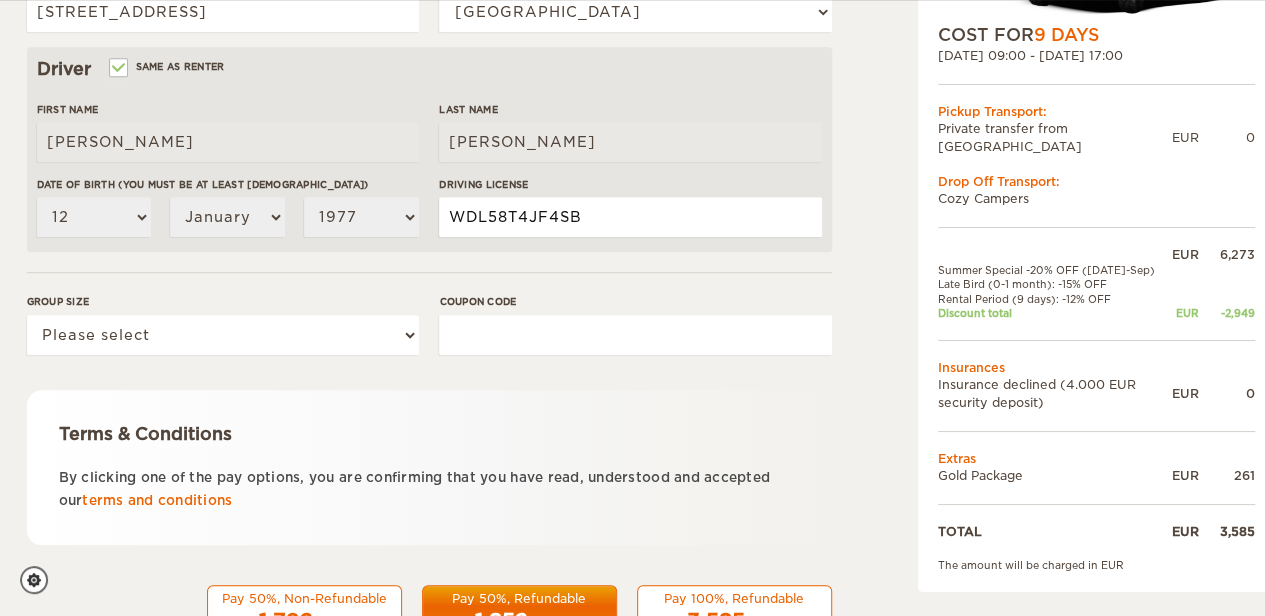 type on "WDL58T4JF4SB" 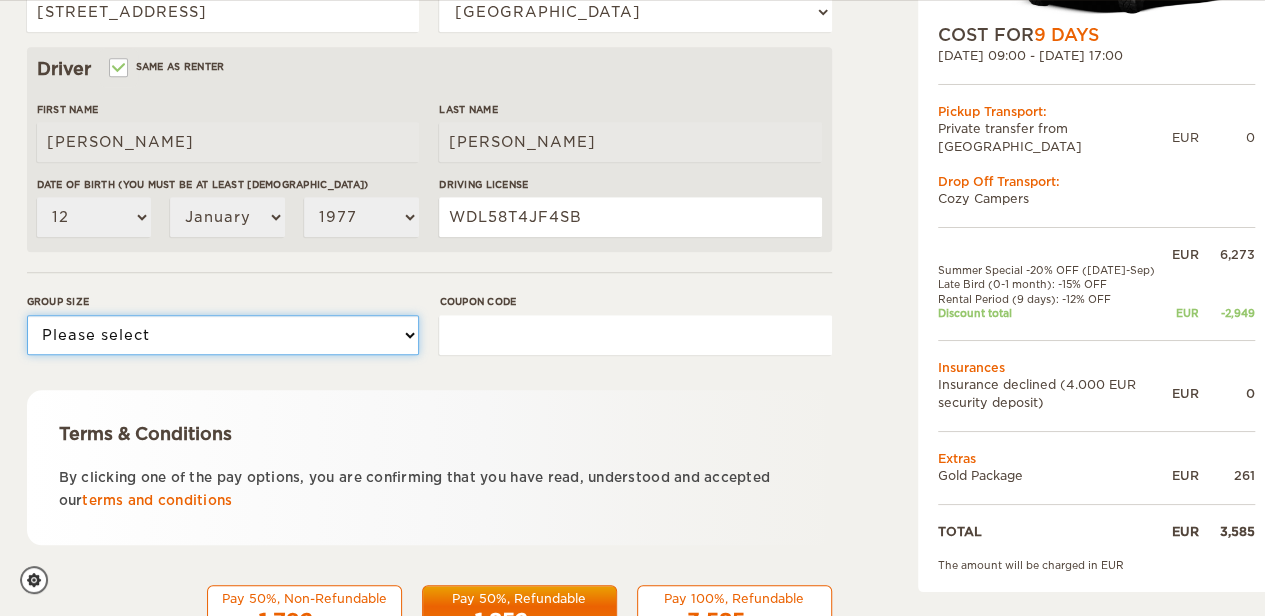 click on "Please select
1 2 3" at bounding box center (223, 335) 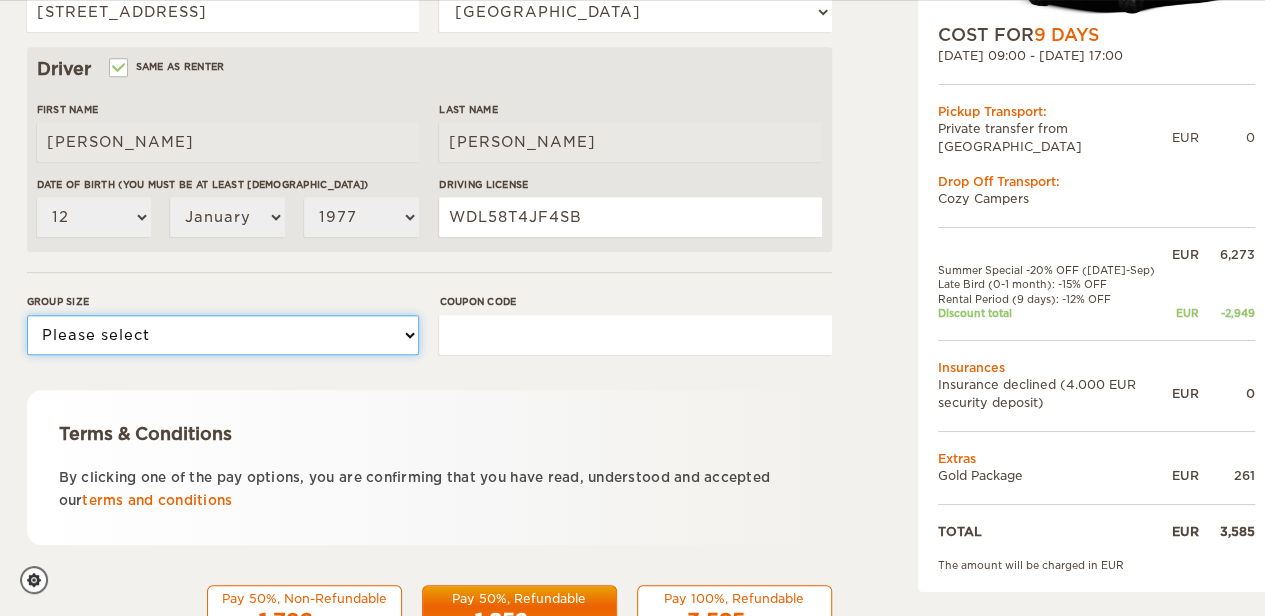 select on "2" 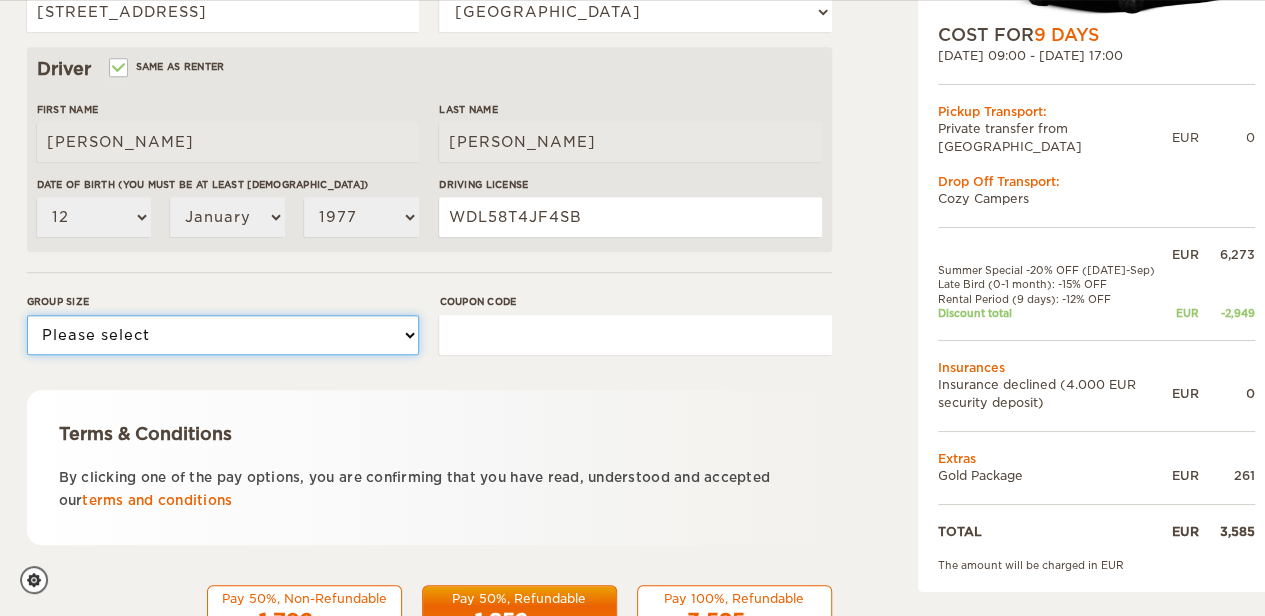 click on "Please select
1 2 3" at bounding box center (223, 335) 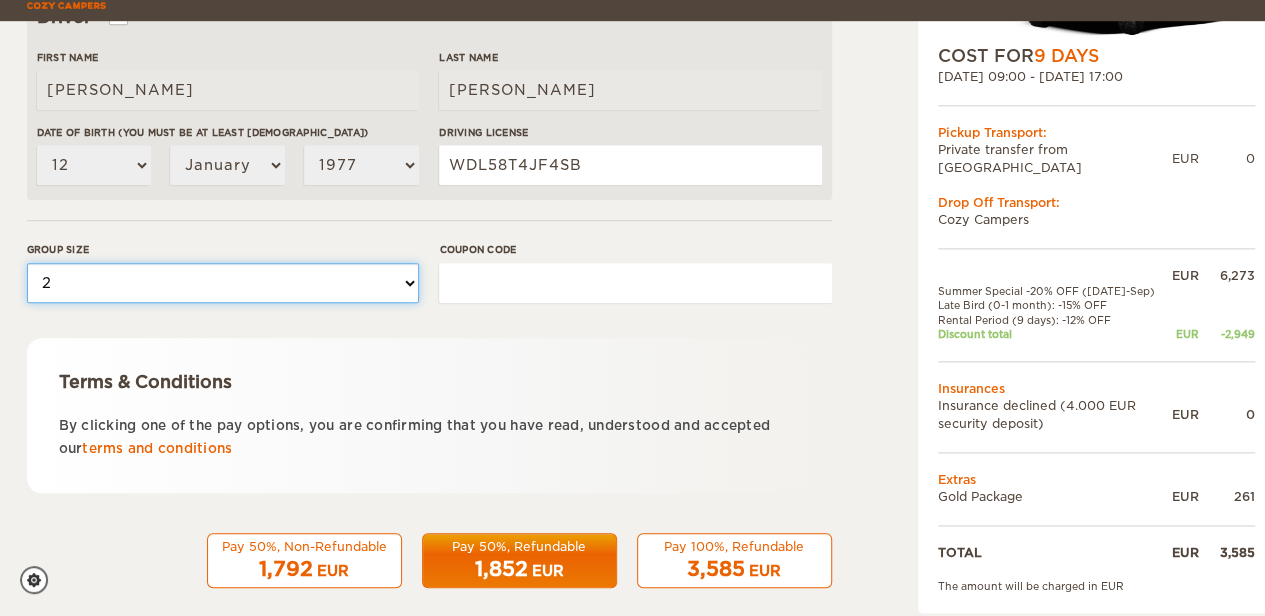 scroll, scrollTop: 683, scrollLeft: 0, axis: vertical 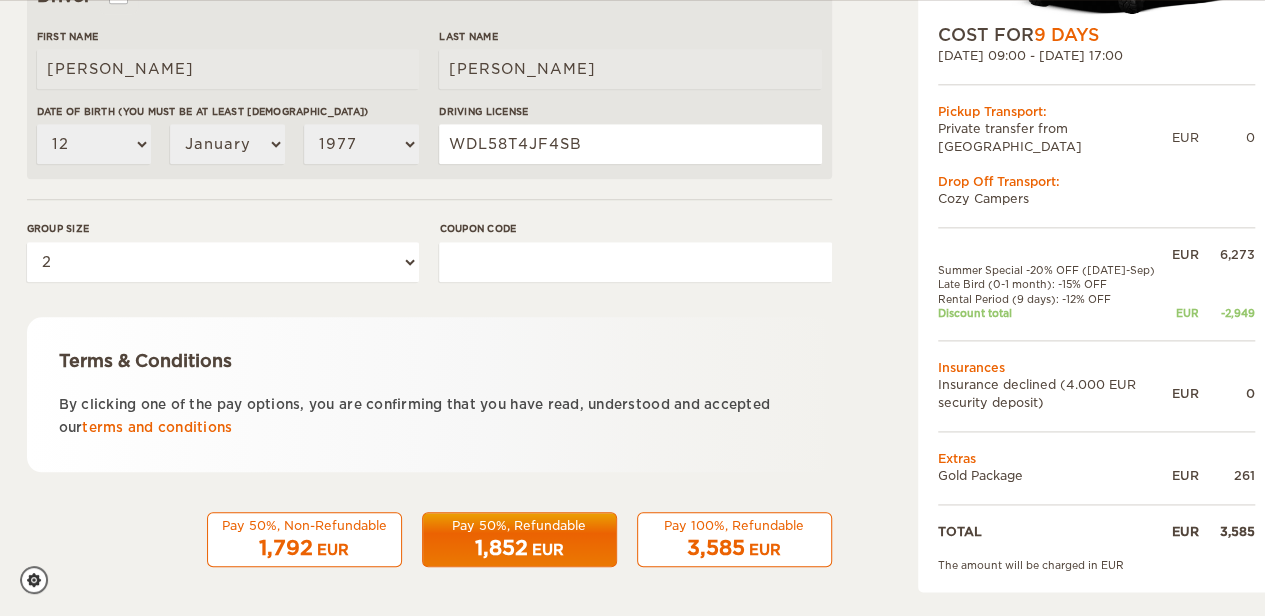 click on "EUR" at bounding box center [548, 550] 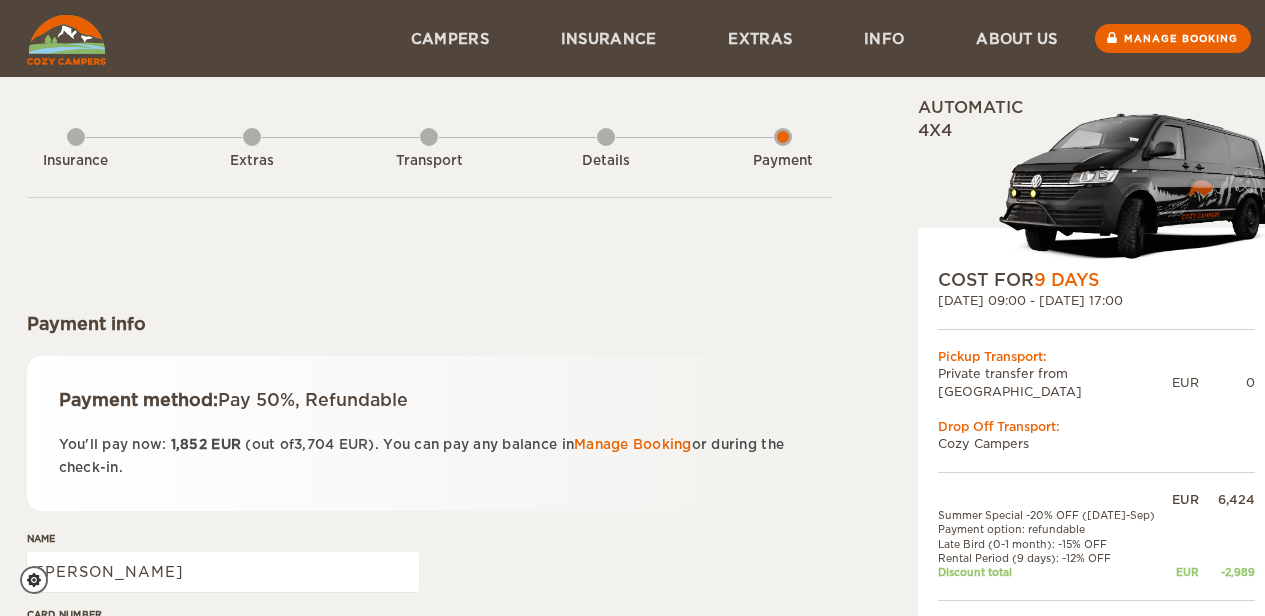 scroll, scrollTop: 0, scrollLeft: 0, axis: both 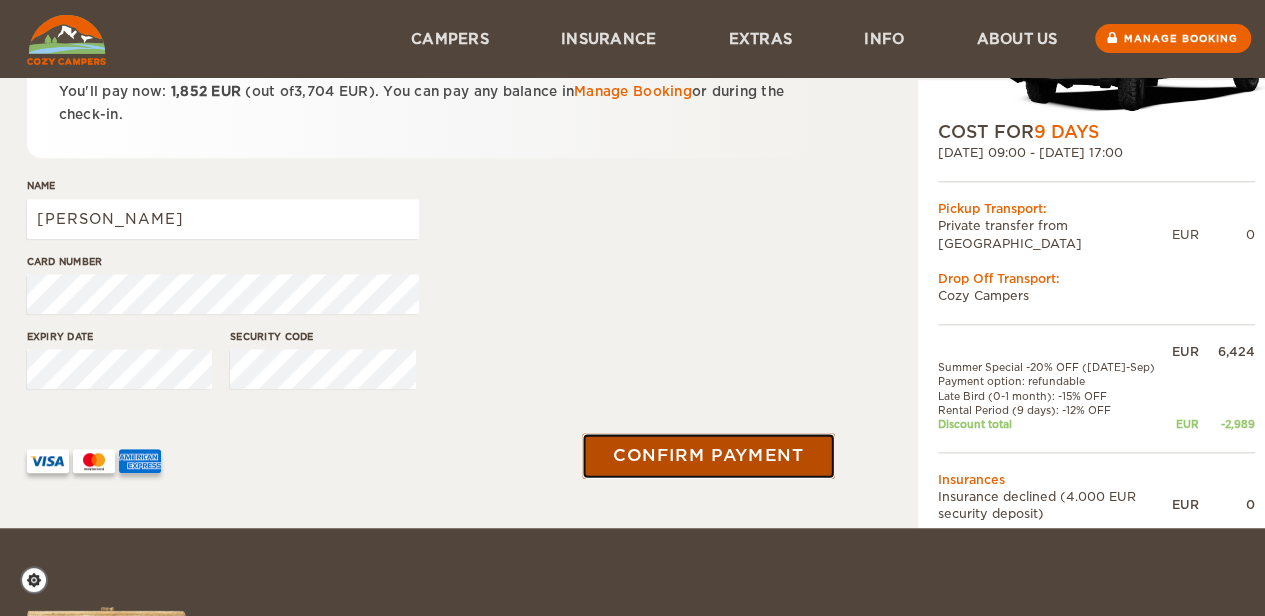 click on "Confirm payment" at bounding box center (709, 456) 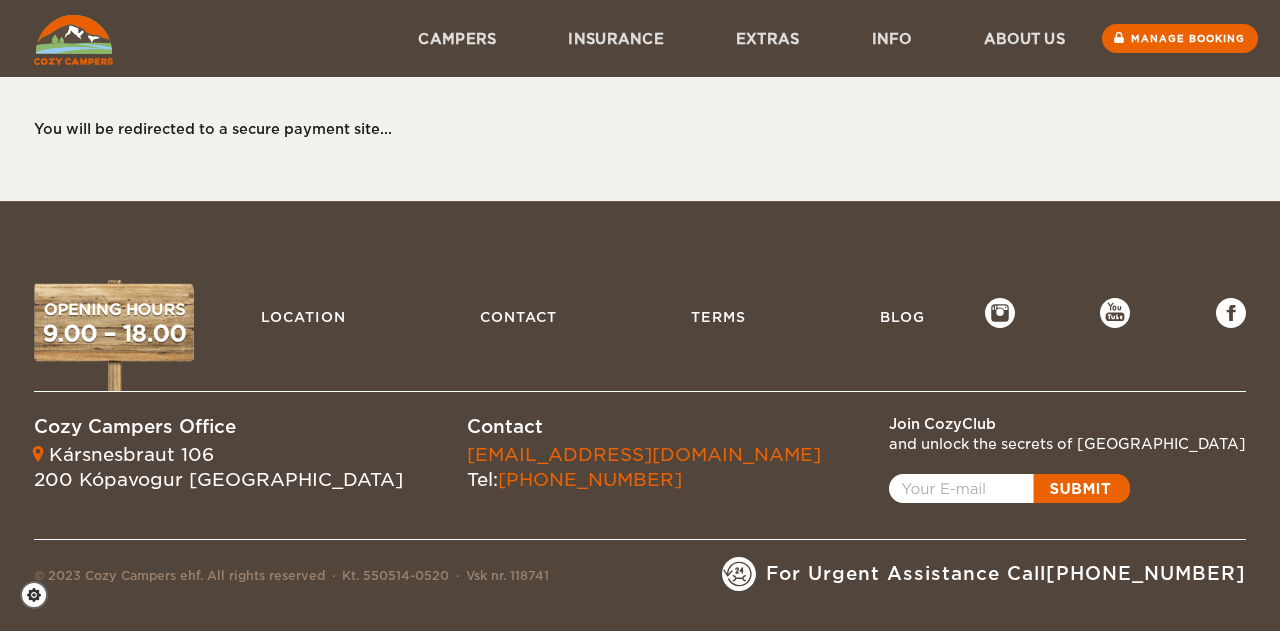 scroll, scrollTop: 0, scrollLeft: 0, axis: both 